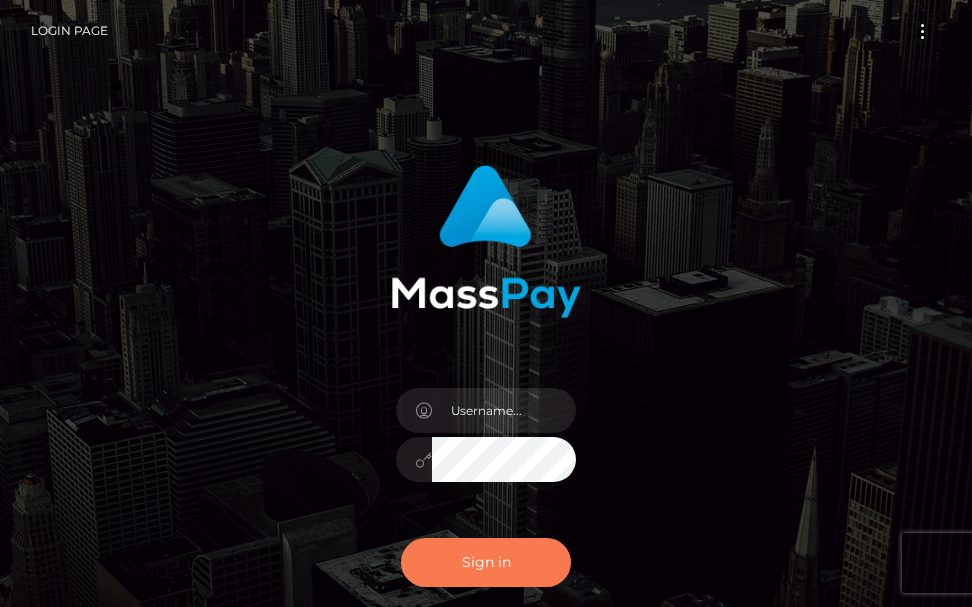 scroll, scrollTop: 0, scrollLeft: 0, axis: both 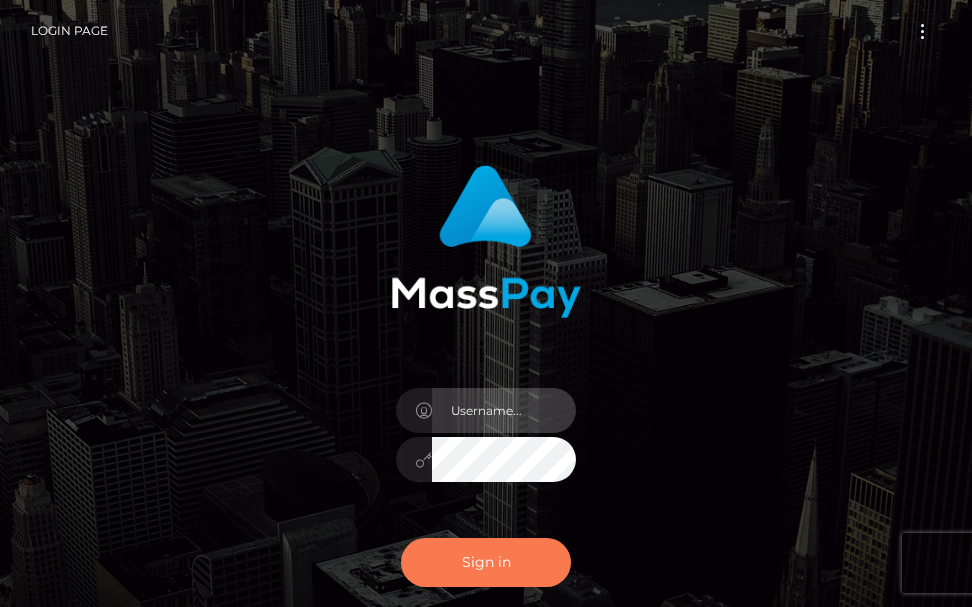 type on "terry.cope2" 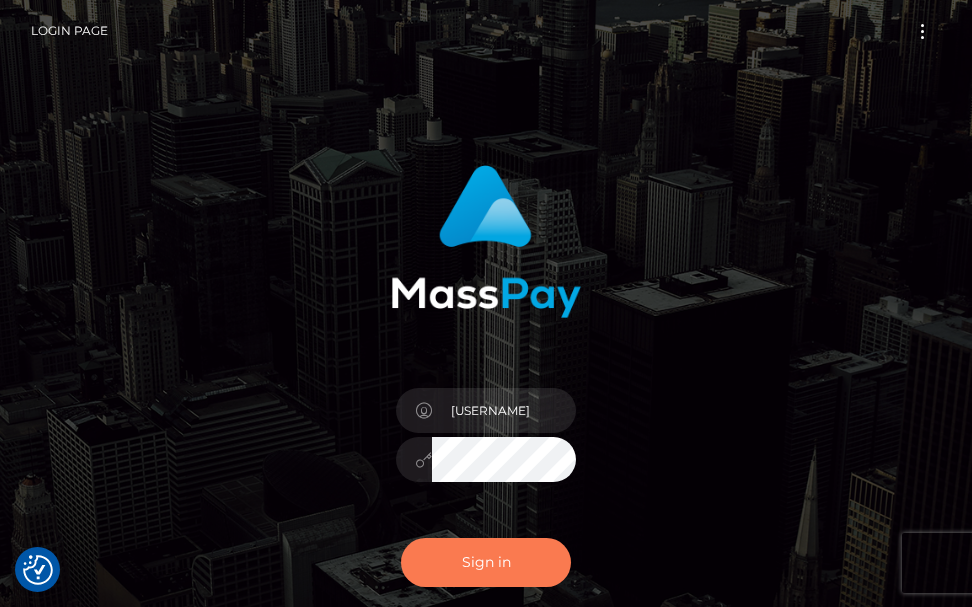 click on "Sign in" at bounding box center [486, 562] 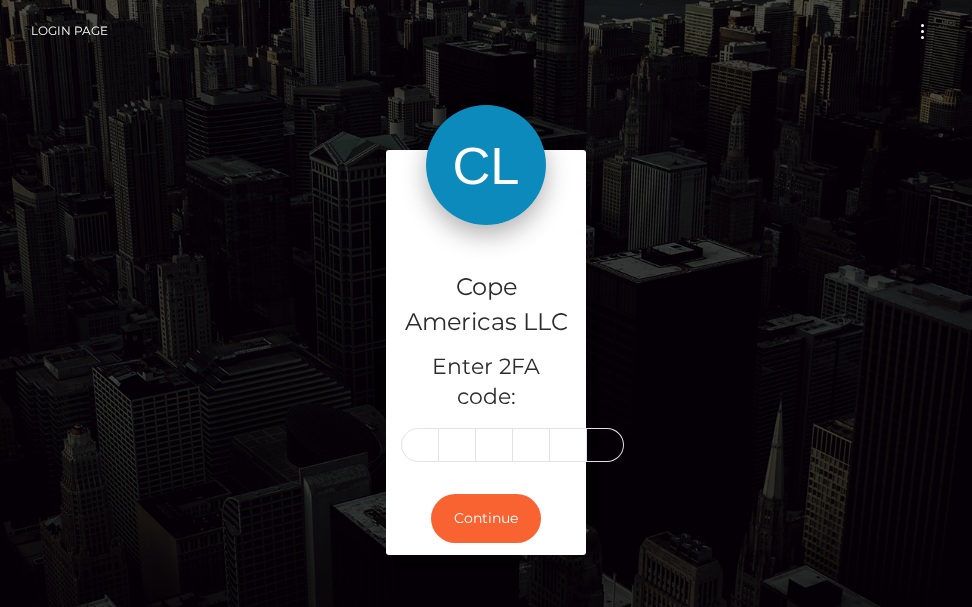scroll, scrollTop: 0, scrollLeft: 0, axis: both 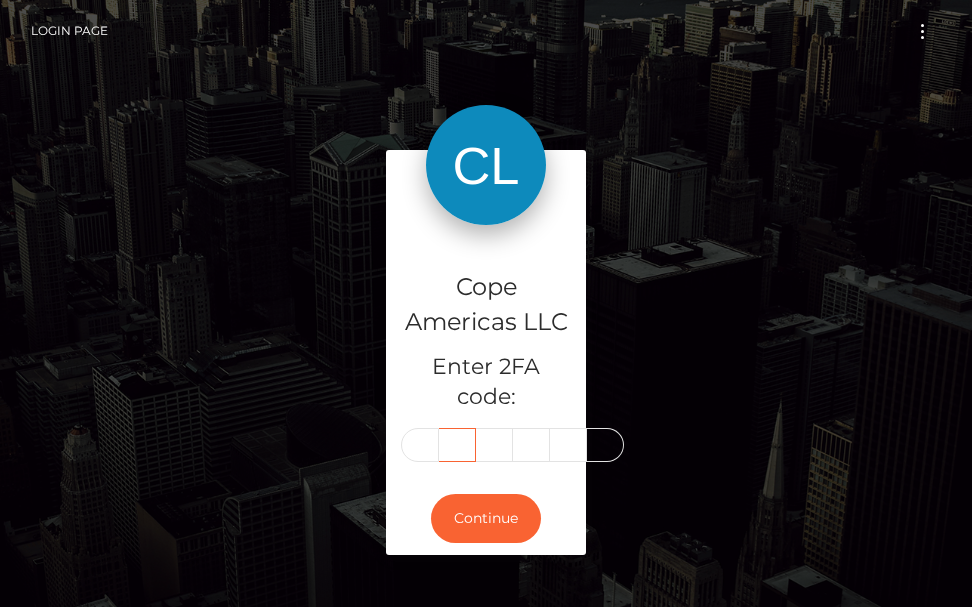 type on "4" 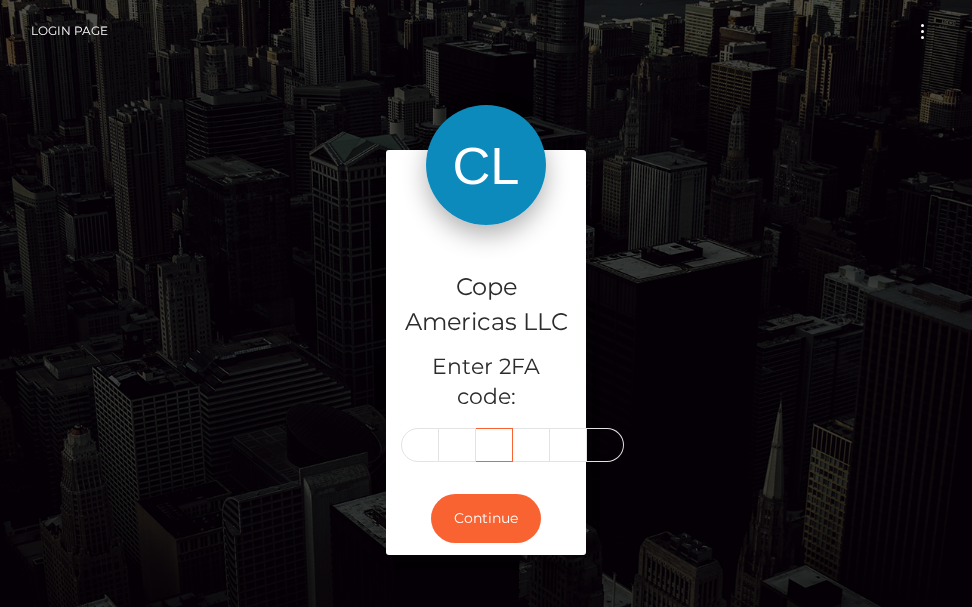 scroll, scrollTop: 0, scrollLeft: 0, axis: both 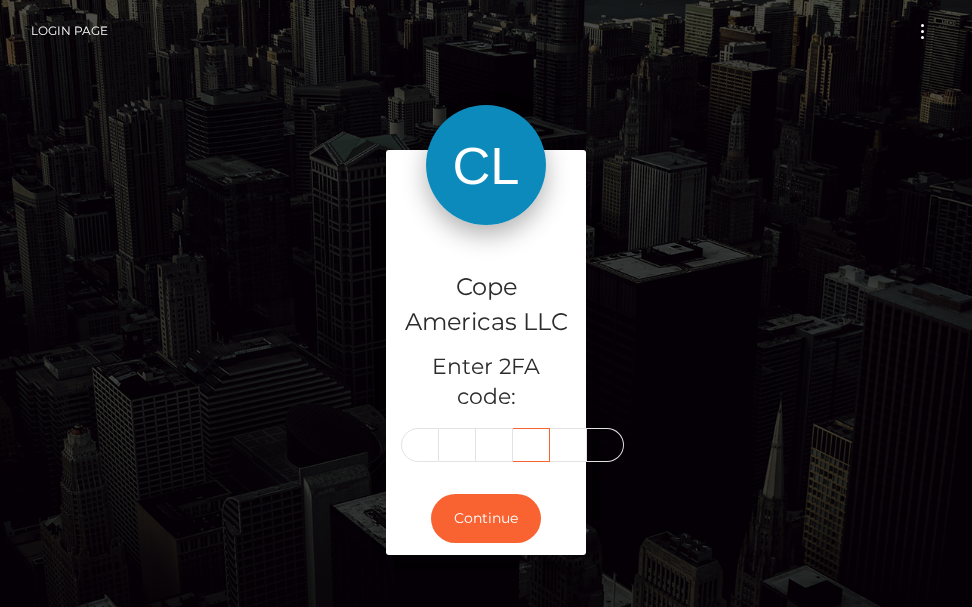 type on "3" 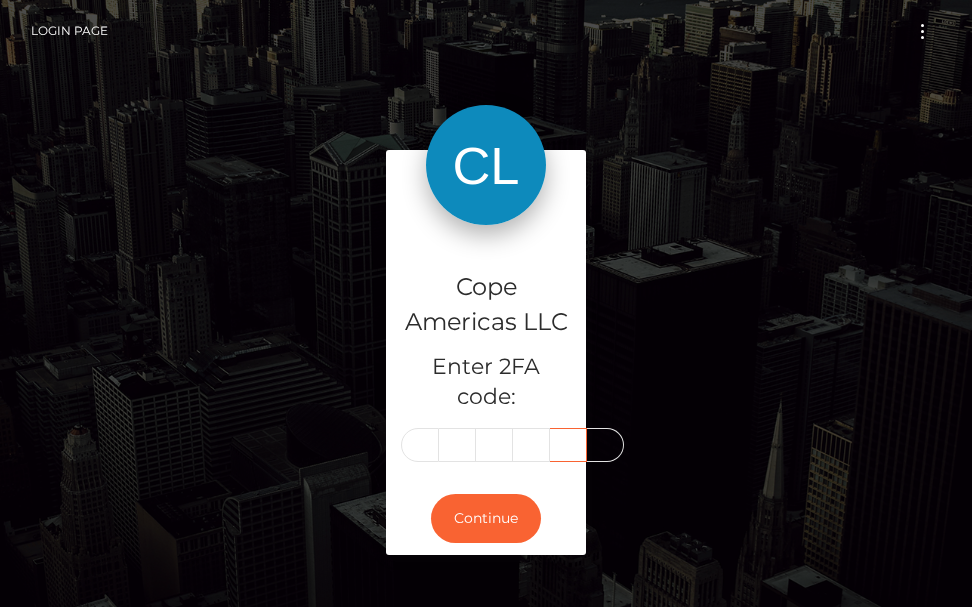 scroll, scrollTop: 0, scrollLeft: 0, axis: both 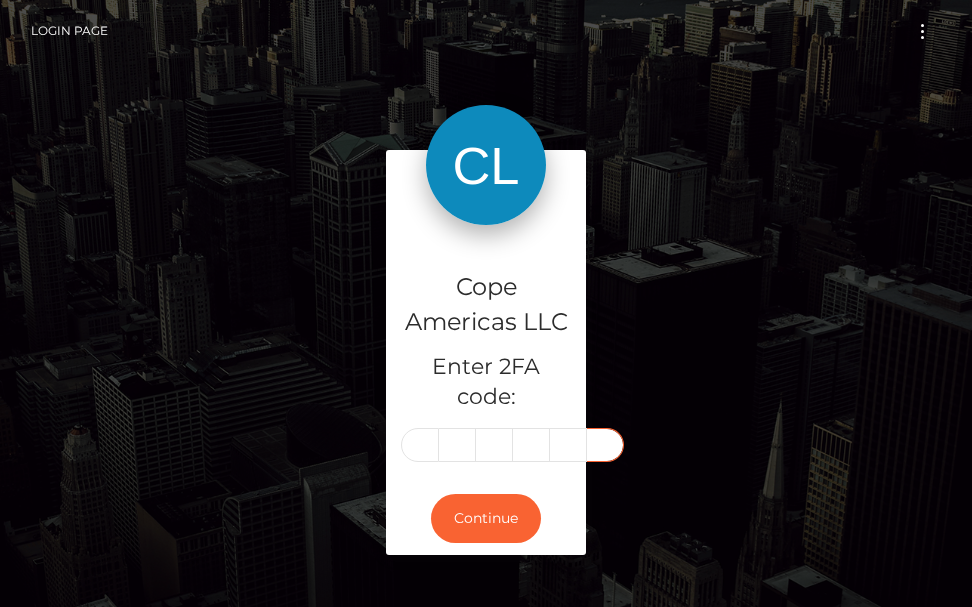 type on "2" 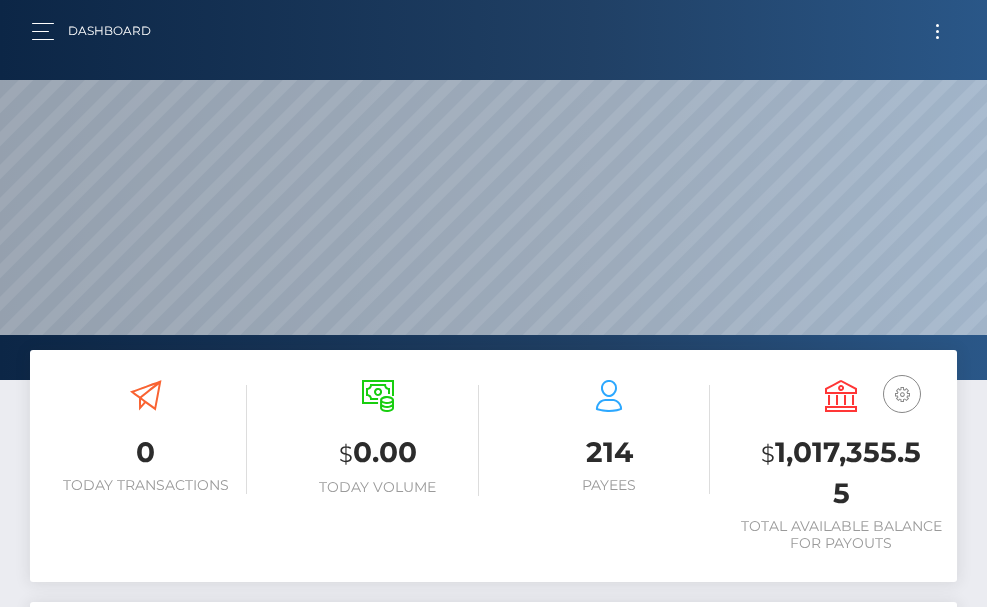 scroll, scrollTop: 0, scrollLeft: 0, axis: both 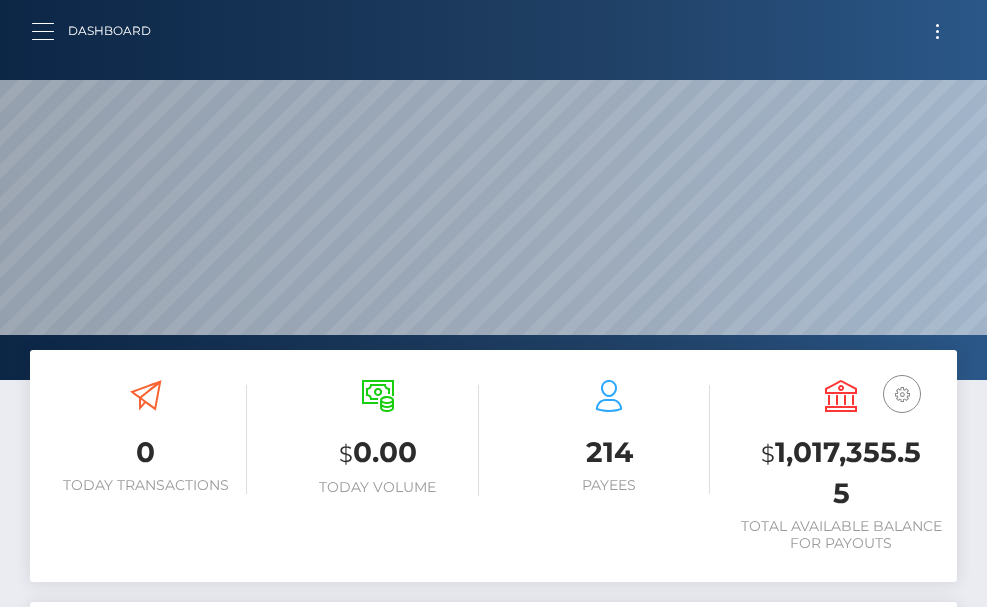 click at bounding box center [49, 31] 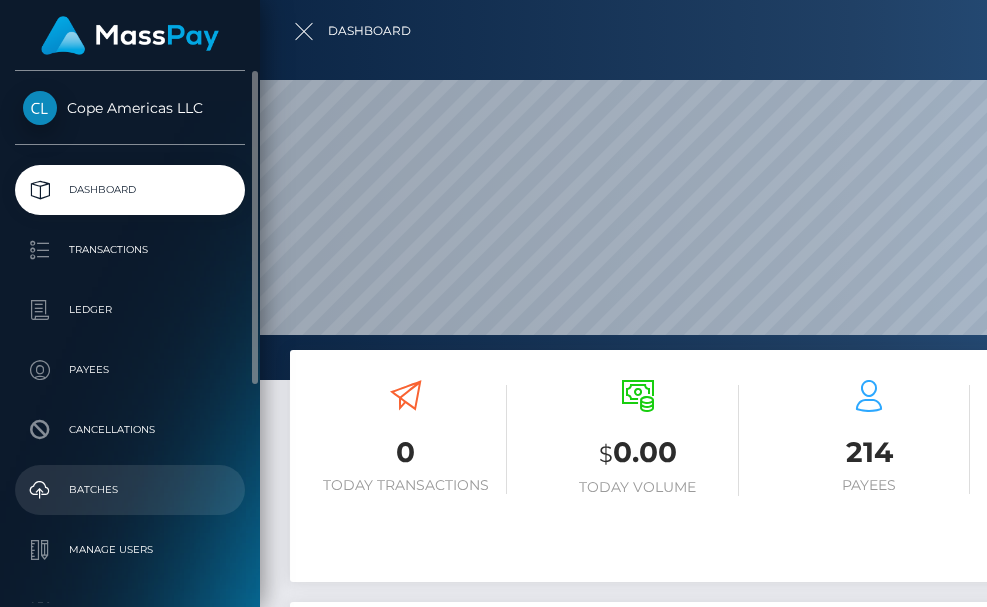 click on "Batches" at bounding box center (130, 490) 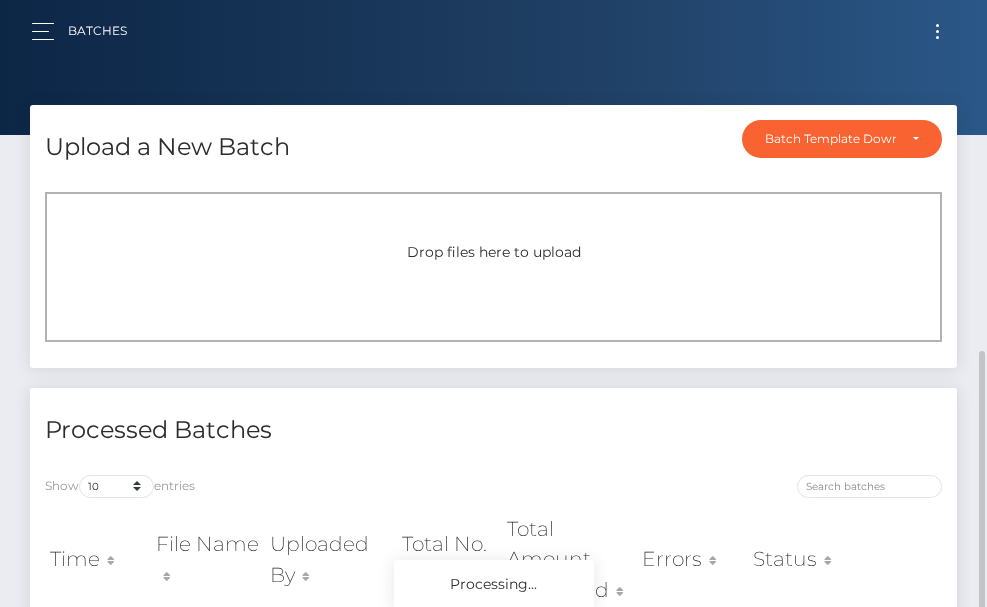 scroll, scrollTop: 0, scrollLeft: 0, axis: both 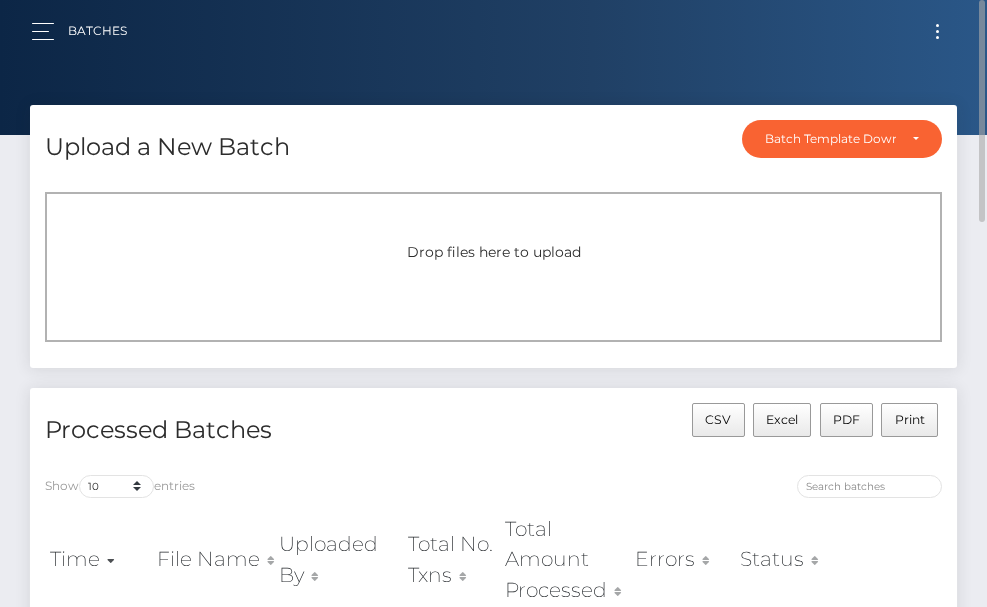 click on "Drop files here to upload" at bounding box center (493, 267) 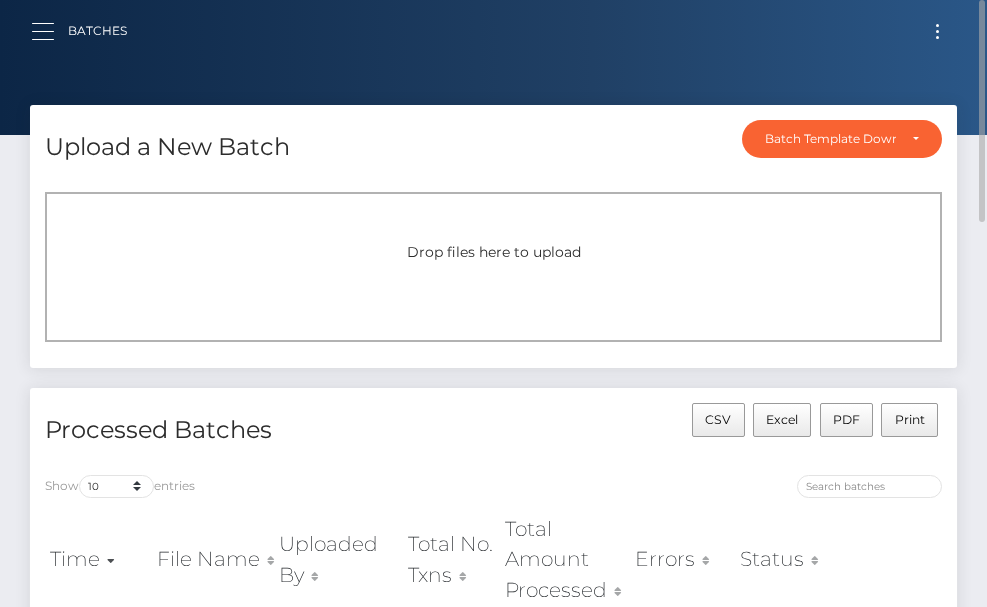 click at bounding box center (49, 31) 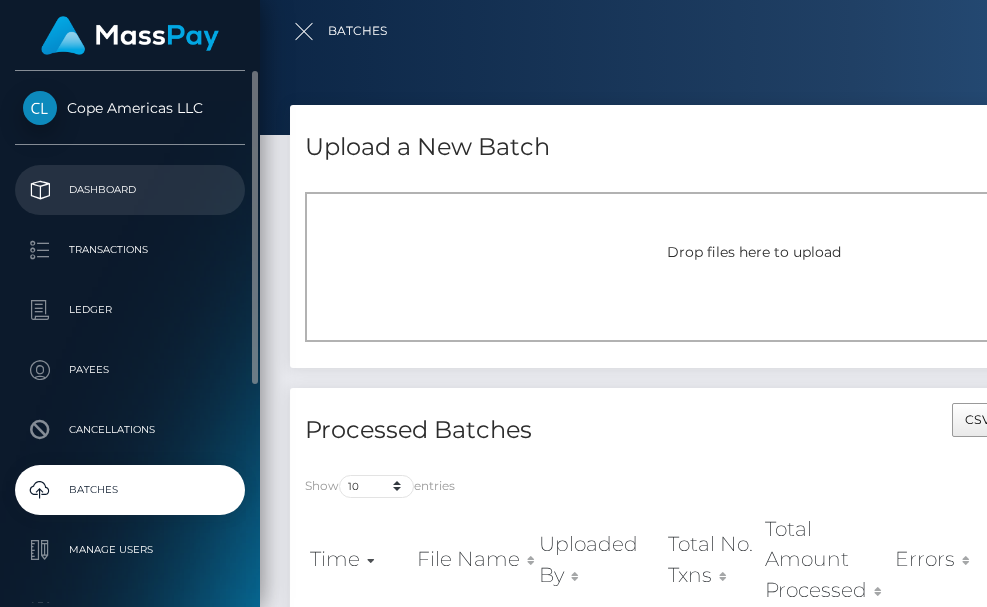 click on "Dashboard" at bounding box center [130, 190] 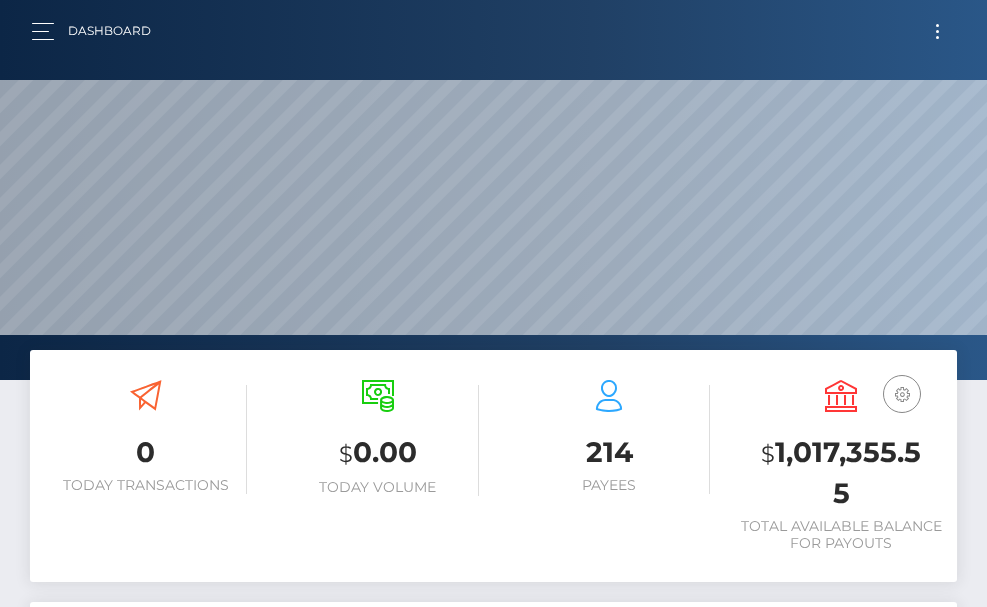 scroll, scrollTop: 0, scrollLeft: 0, axis: both 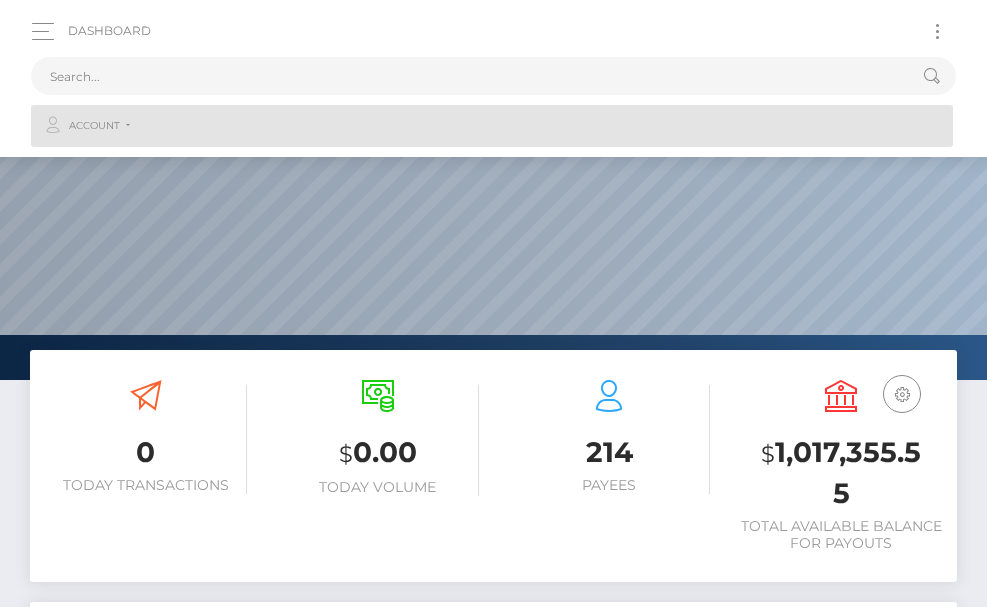 click on "Account" at bounding box center [94, 126] 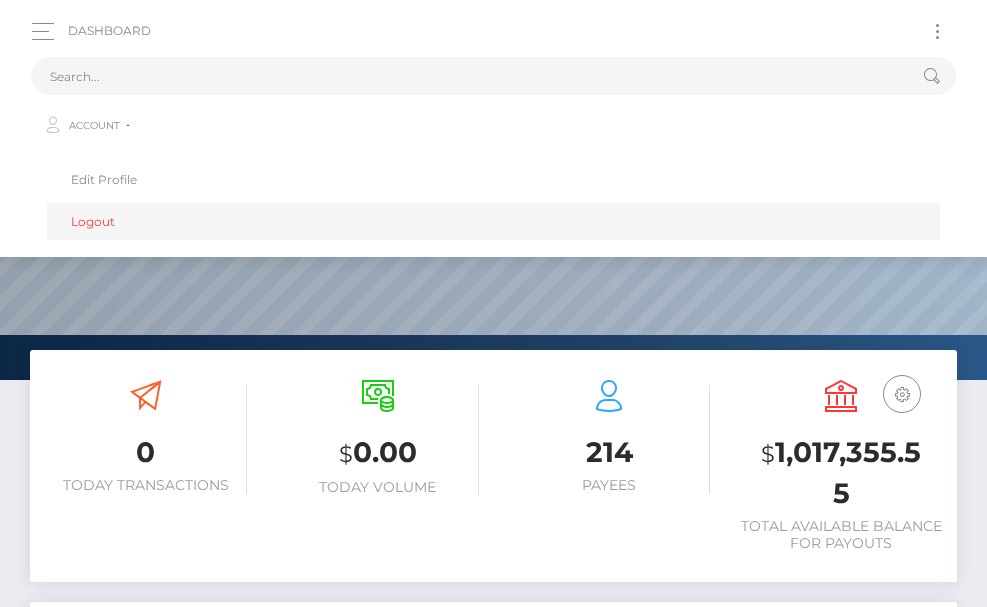 click on "Logout" at bounding box center (493, 221) 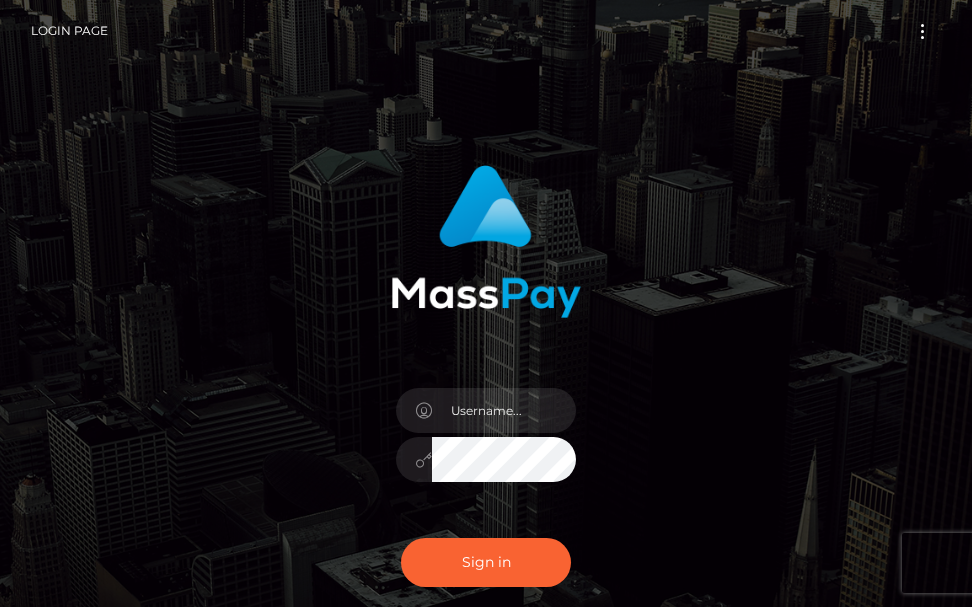 scroll, scrollTop: 0, scrollLeft: 0, axis: both 